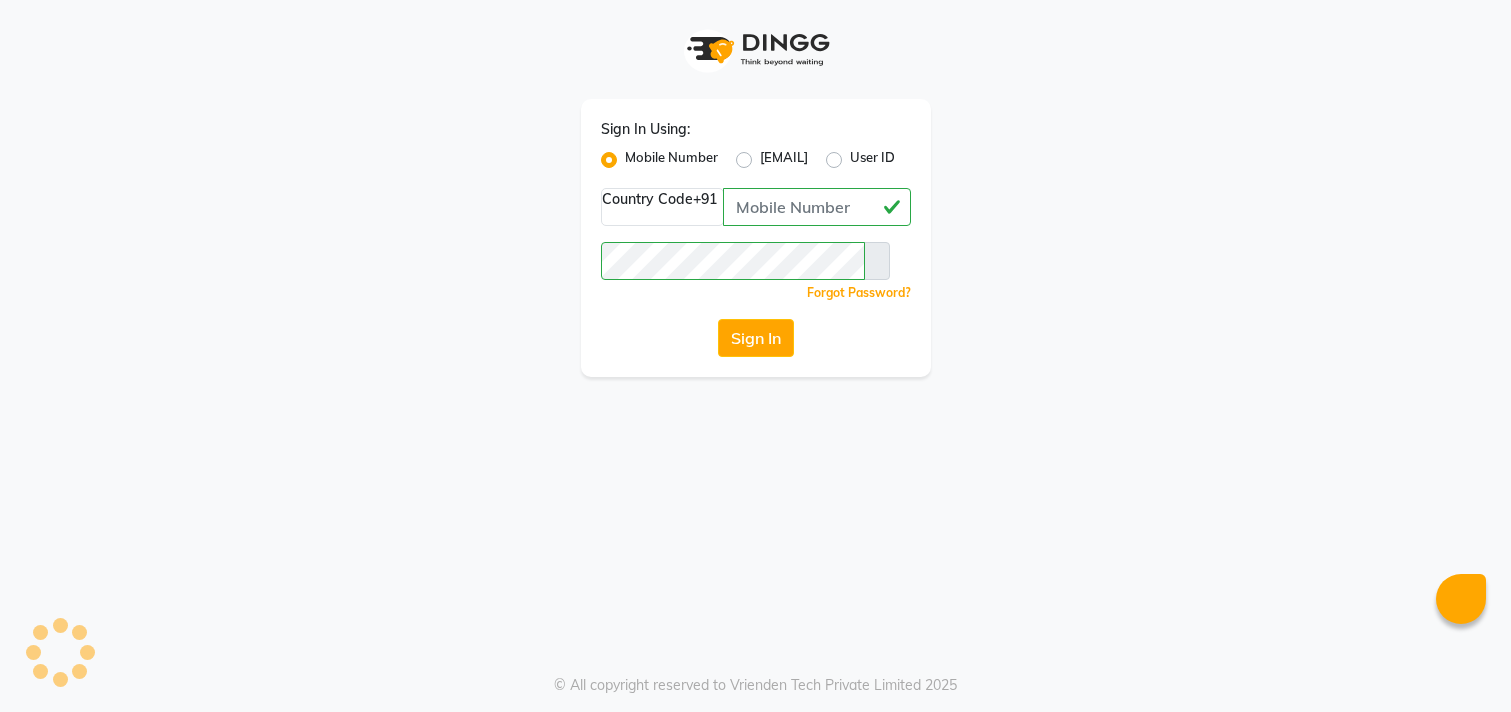 scroll, scrollTop: 0, scrollLeft: 0, axis: both 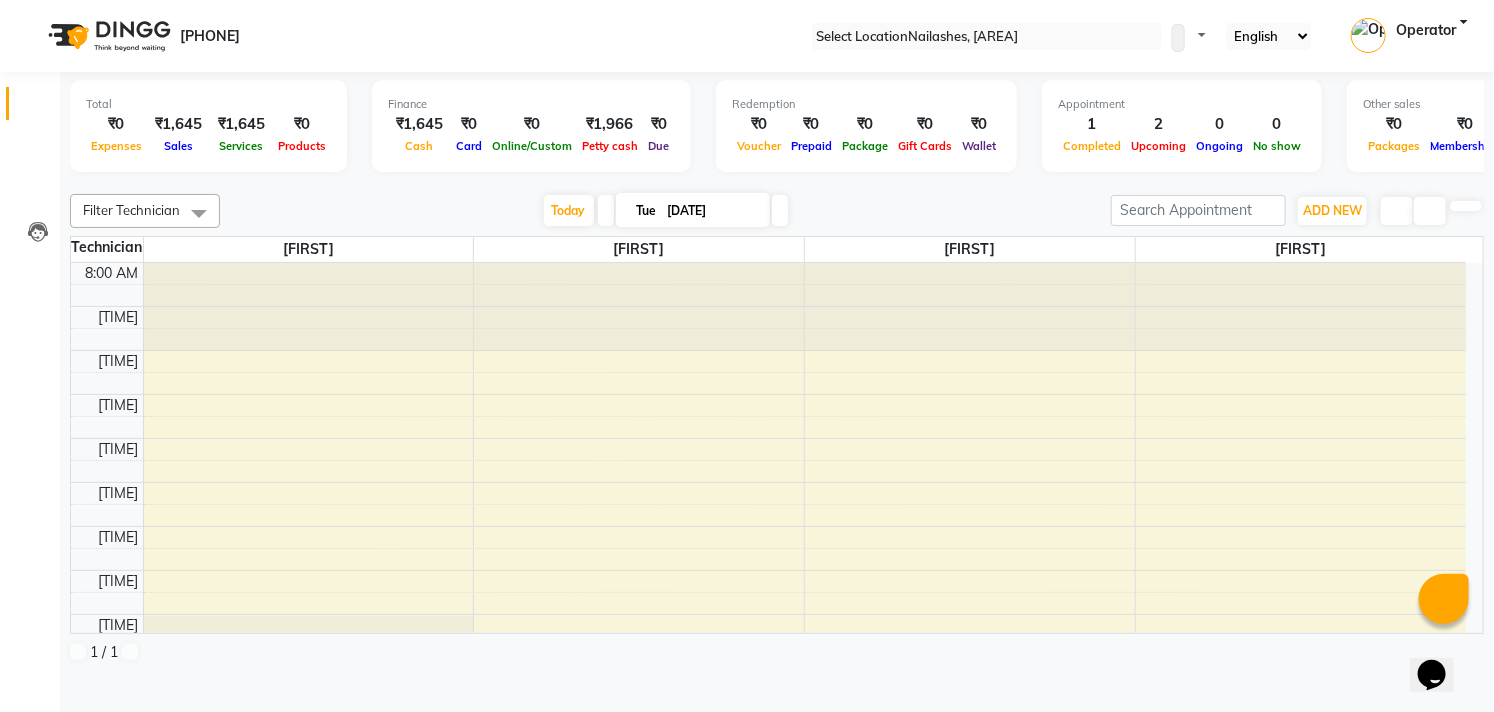 click at bounding box center [987, 37] 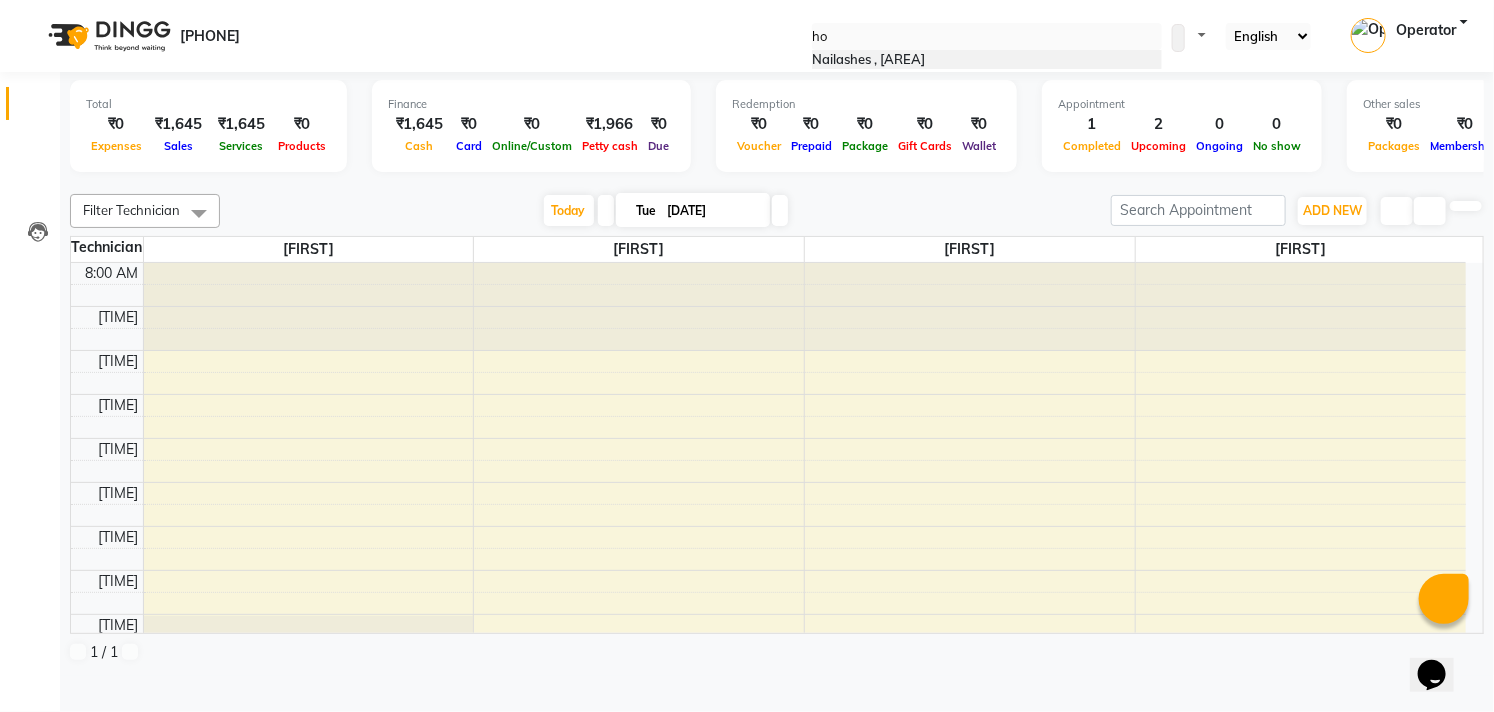 scroll, scrollTop: 0, scrollLeft: 0, axis: both 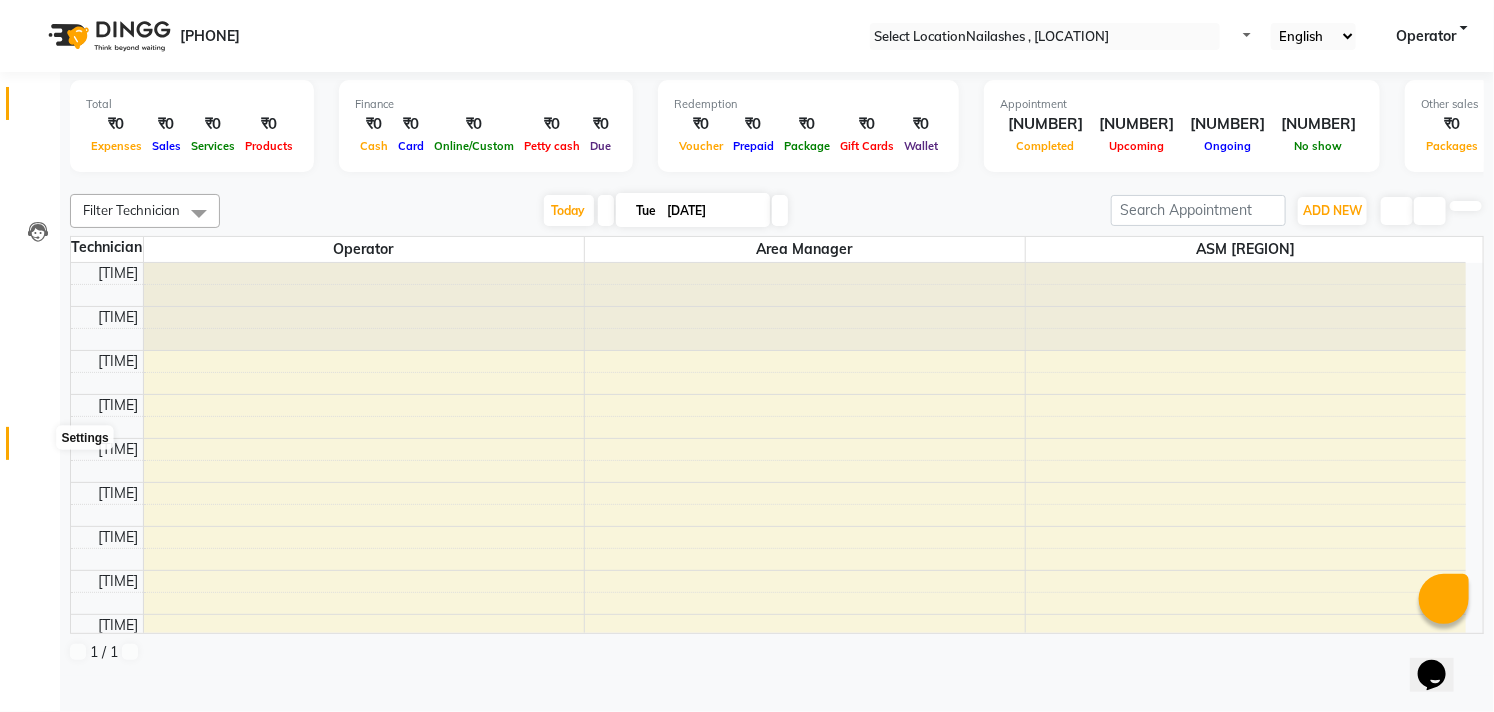 click at bounding box center [38, 448] 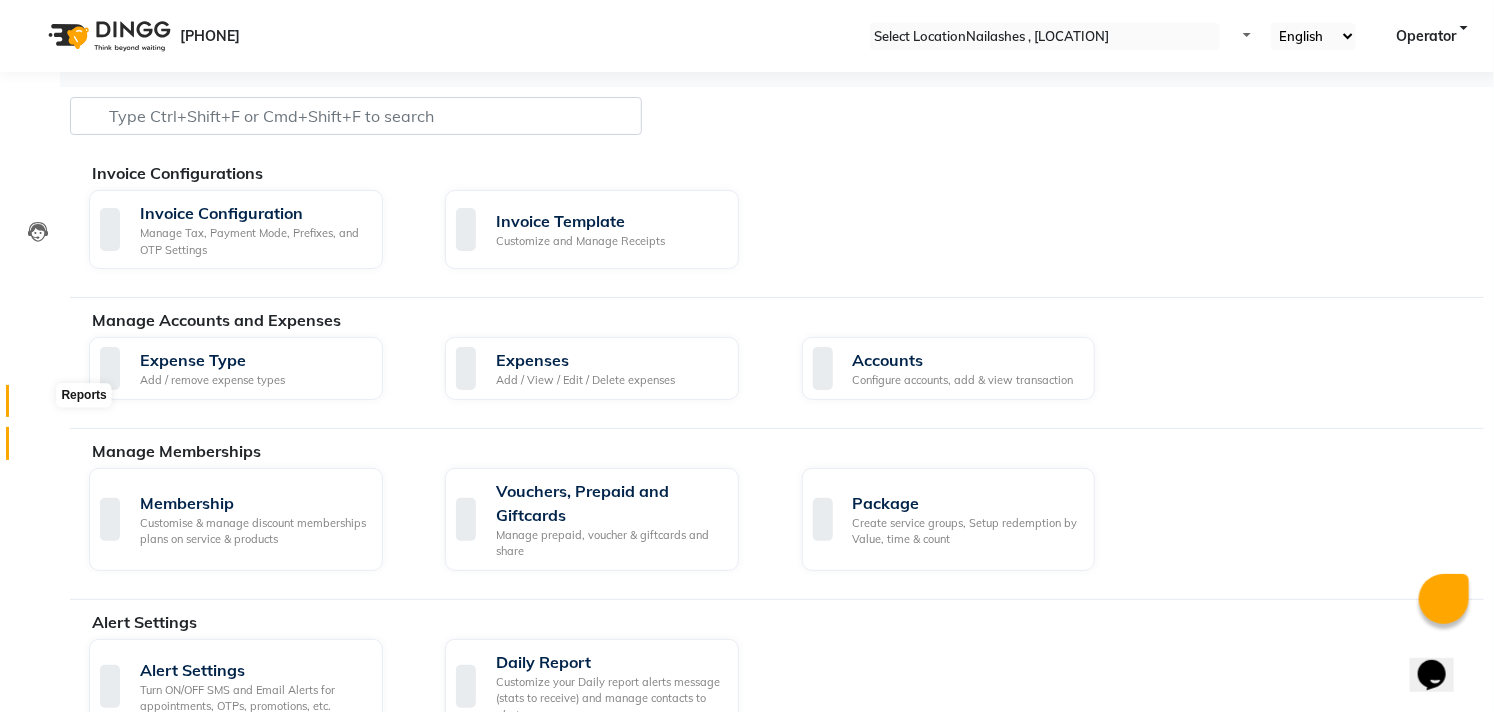 click at bounding box center (38, 406) 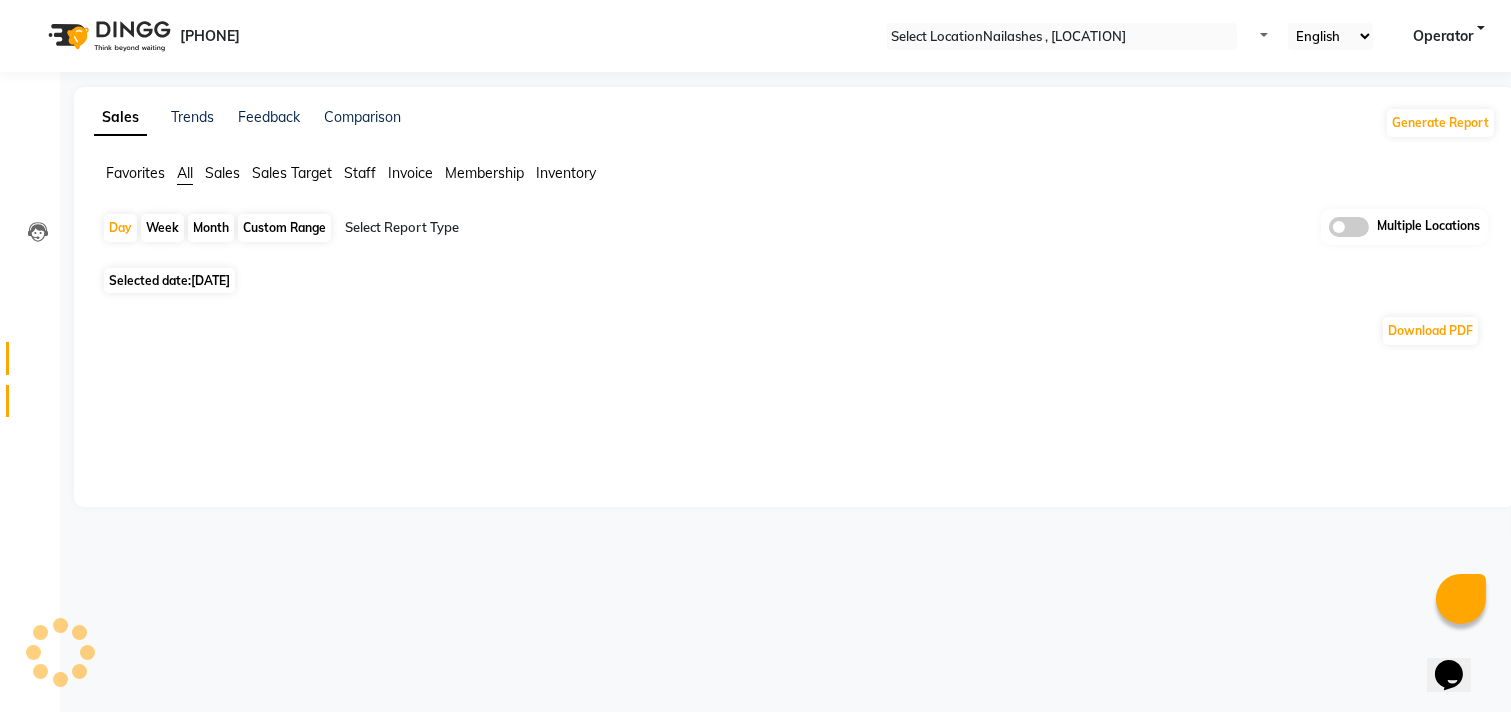 click on "Staff" at bounding box center (30, 358) 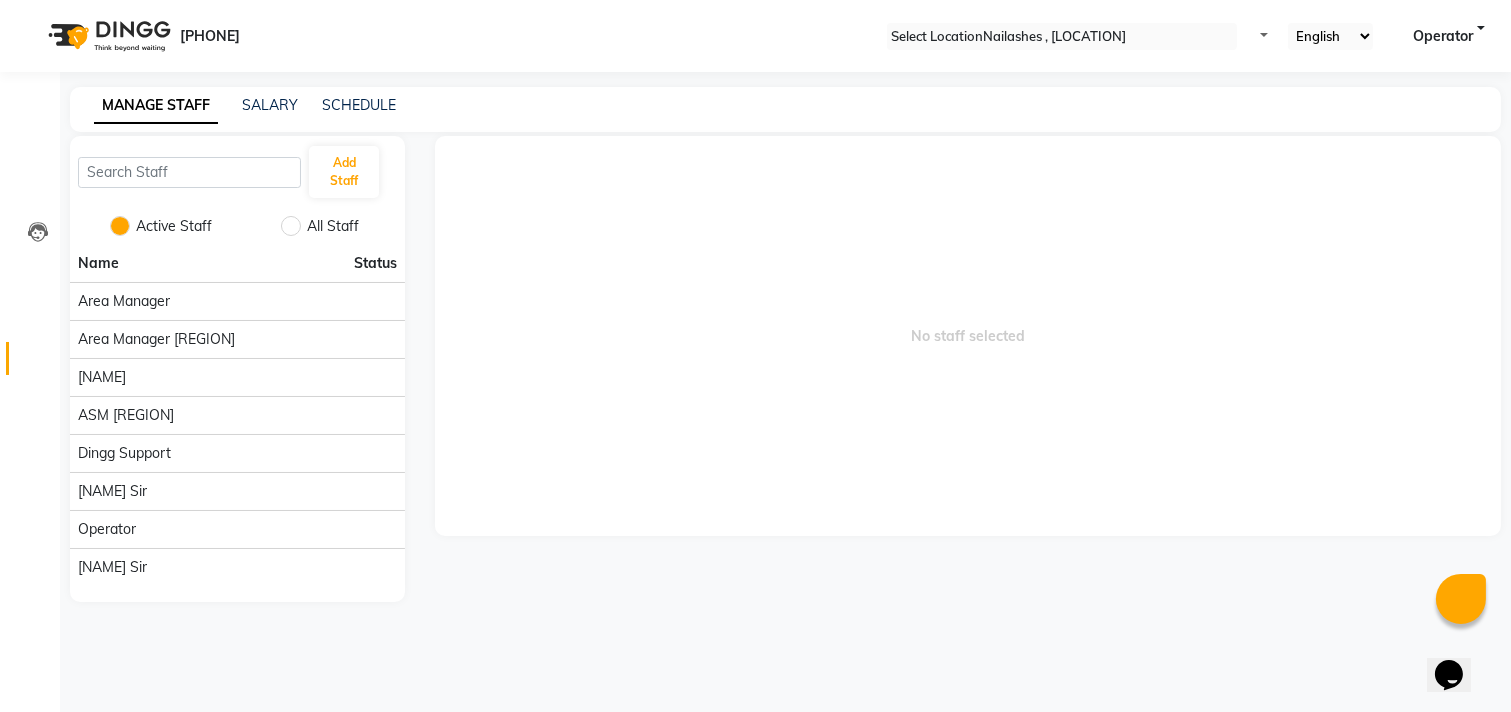 click on "Operator" at bounding box center (1449, 36) 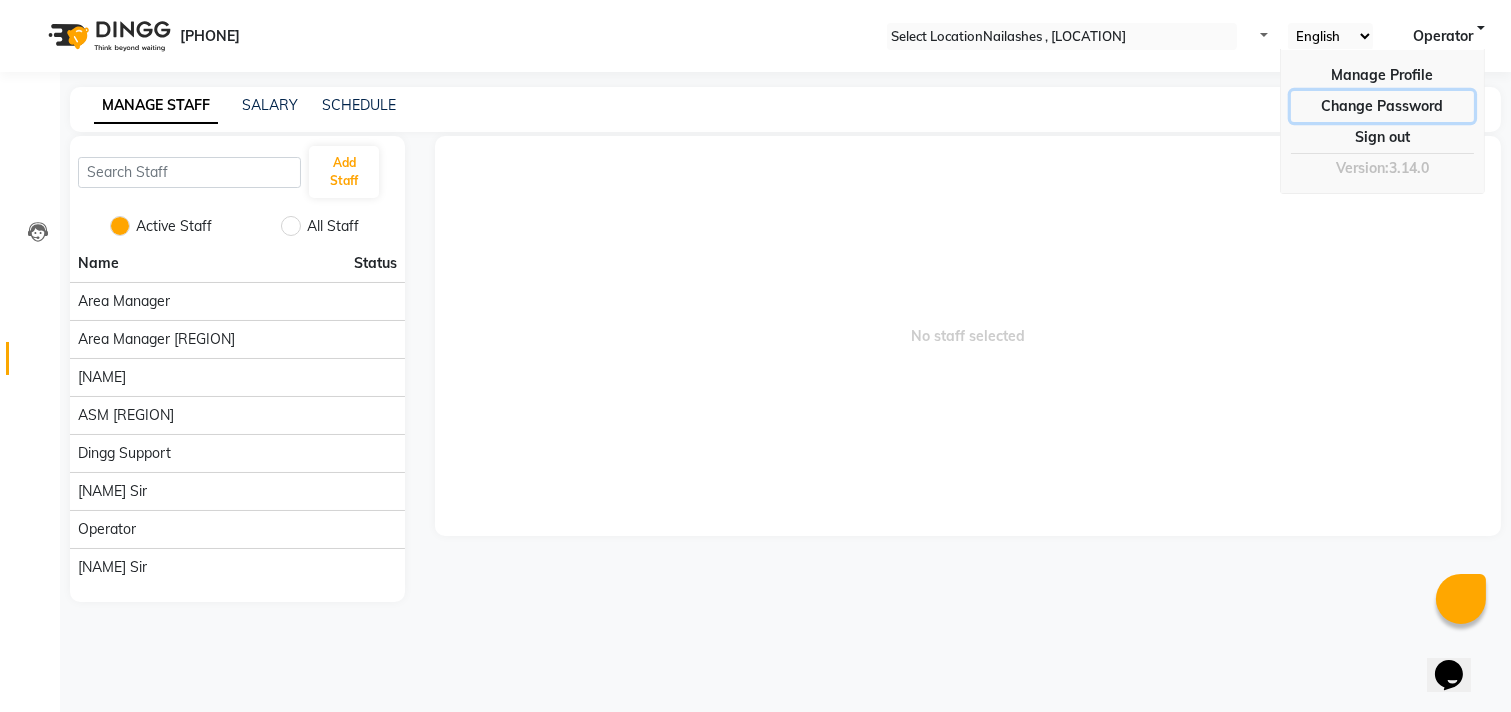 click on "Change Password" at bounding box center (1382, 106) 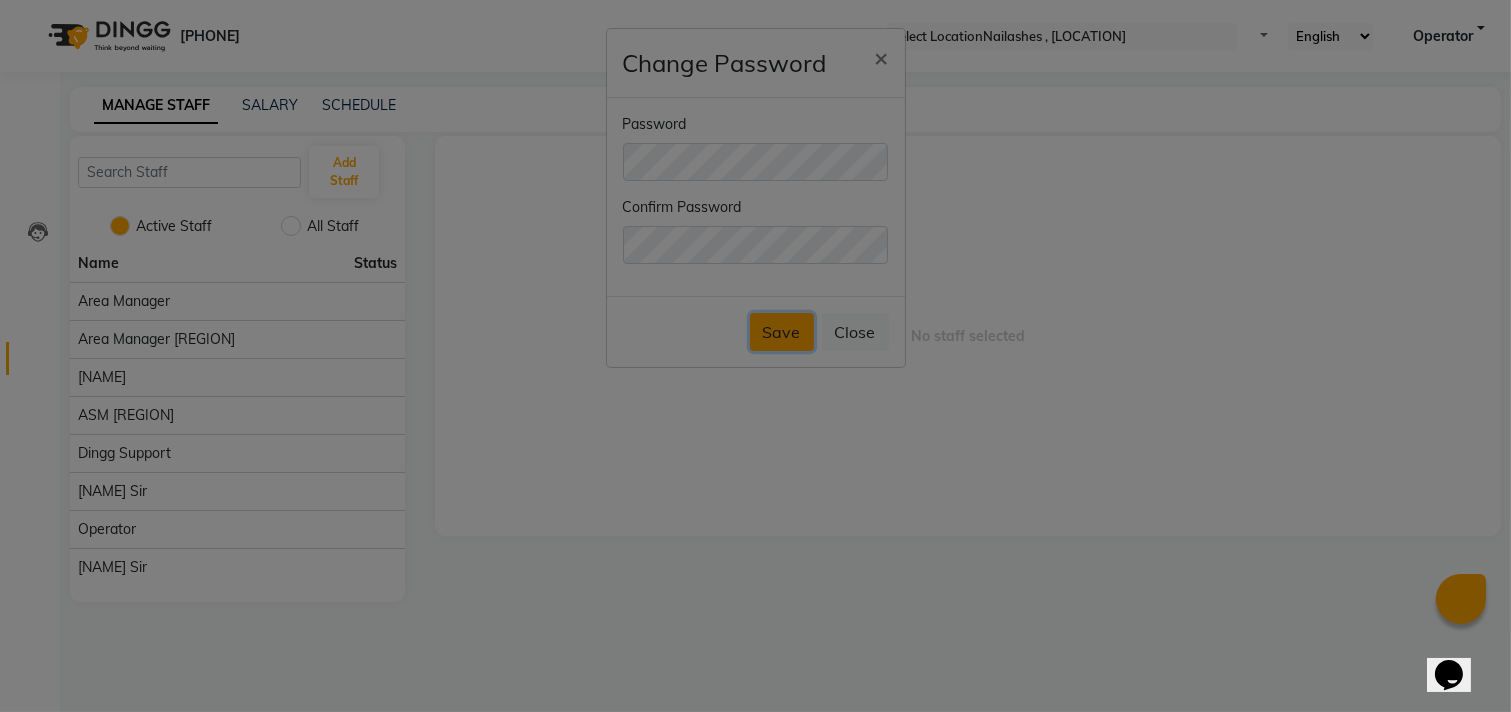 click on "Save" at bounding box center [782, 332] 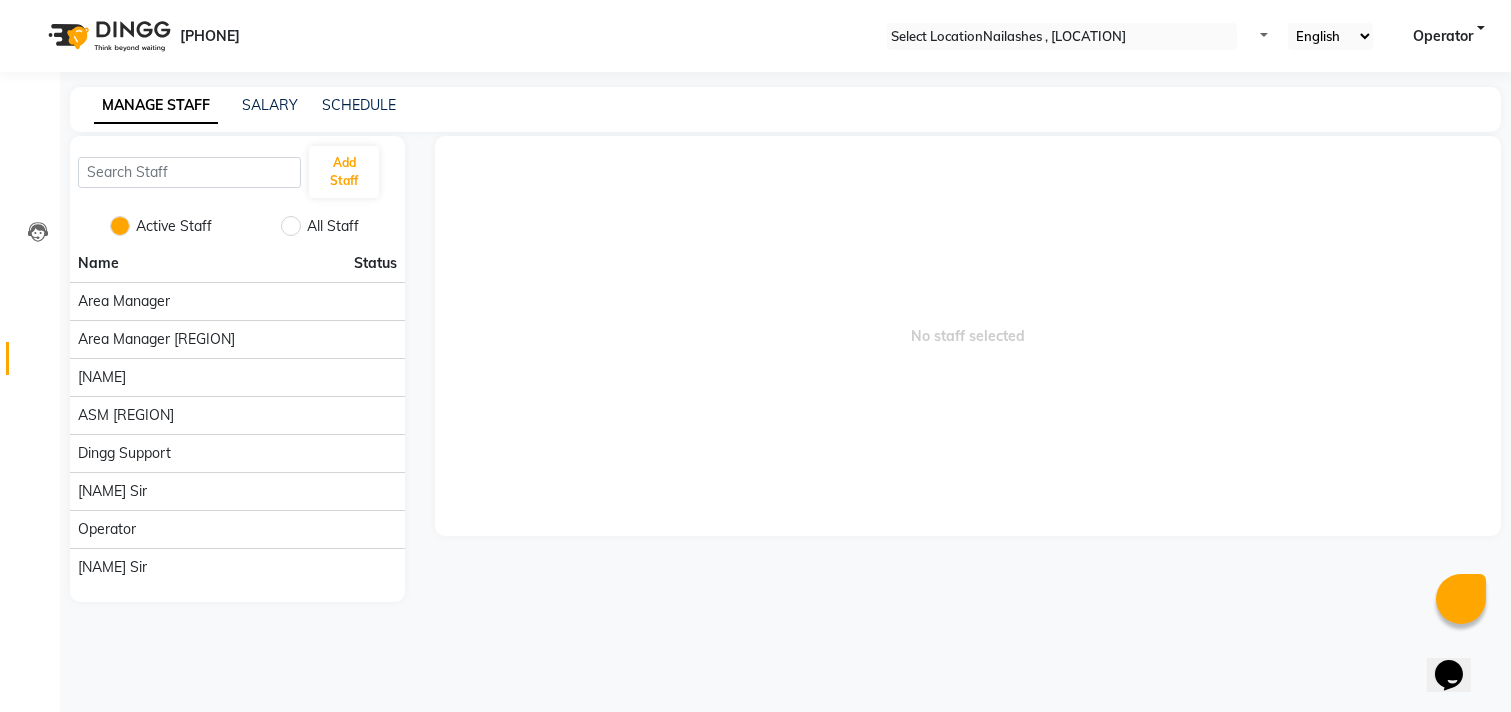click on "No staff selected" at bounding box center [968, 336] 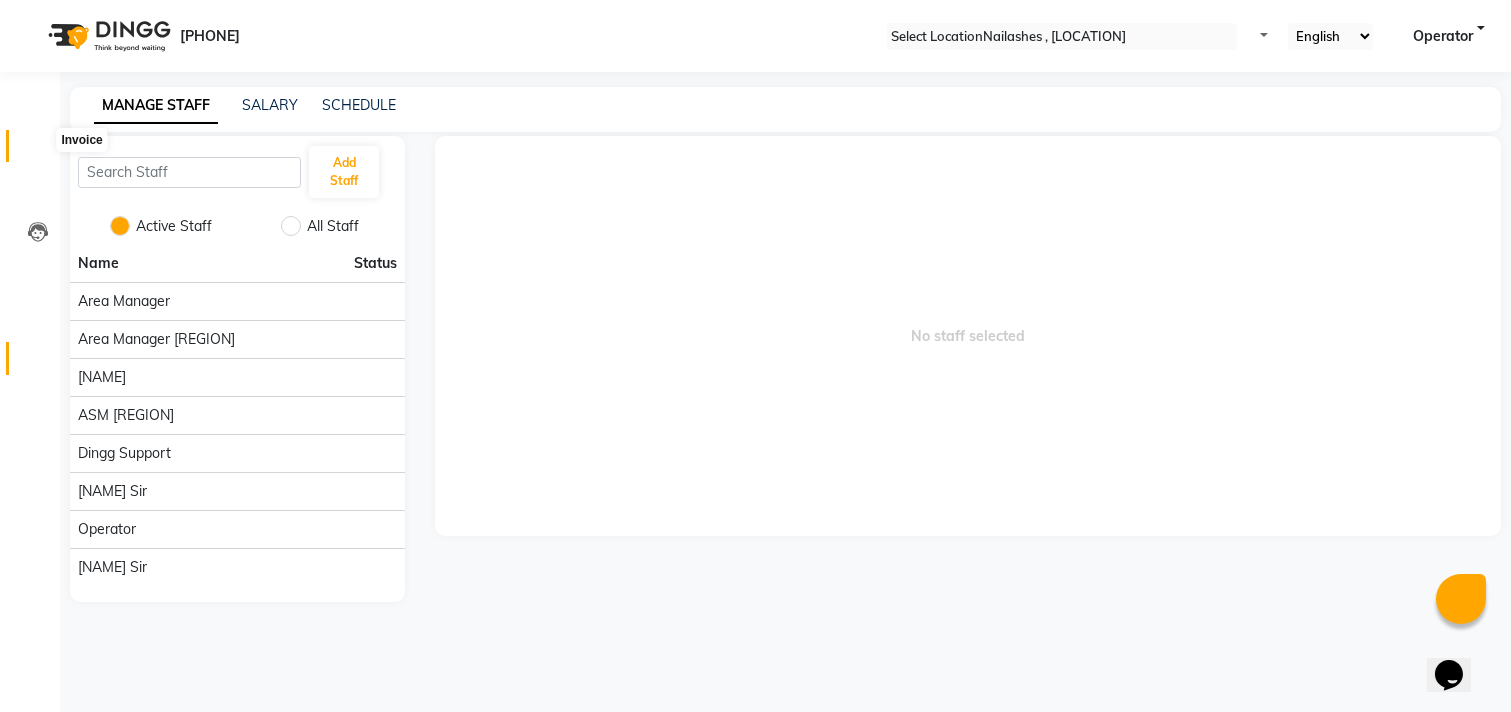 click at bounding box center [38, 151] 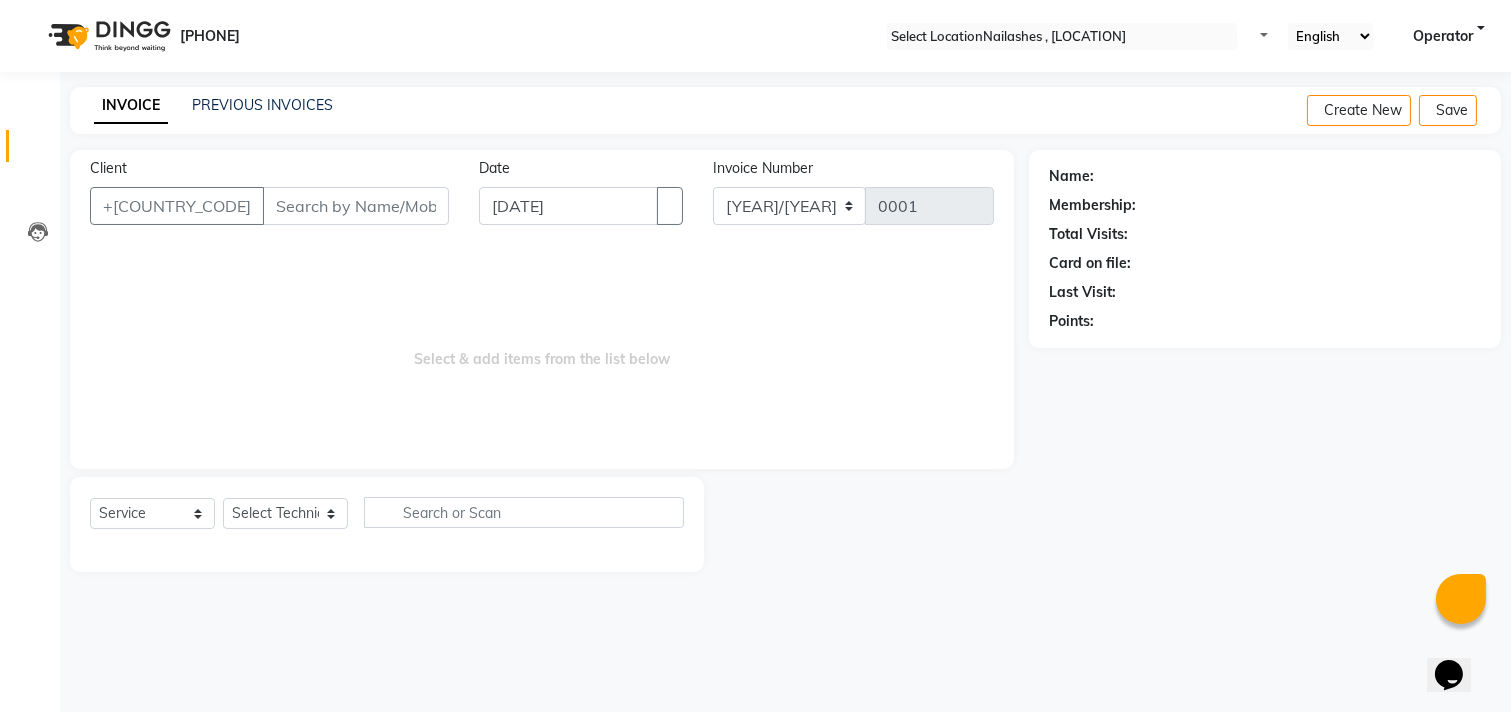 click on "Operator" at bounding box center (1443, 36) 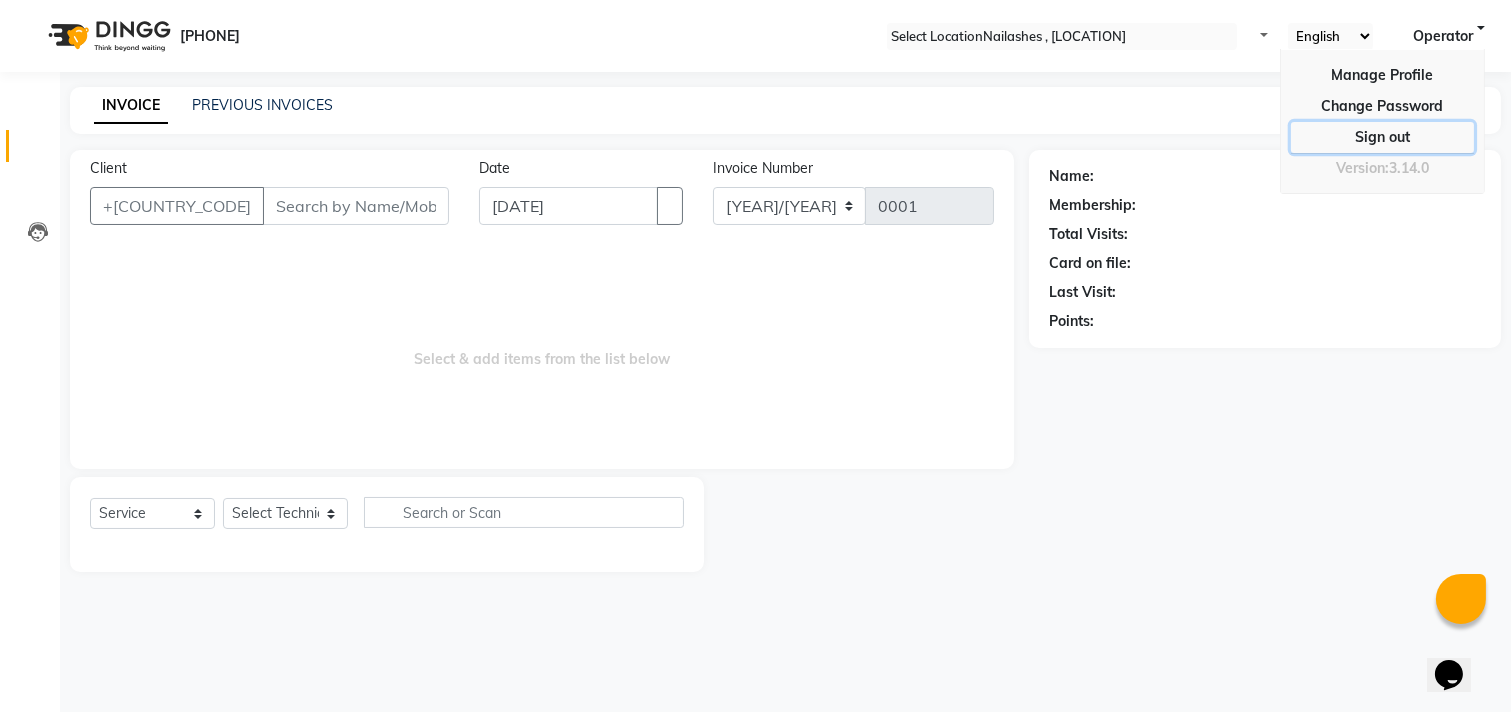 click on "Sign out" at bounding box center [1382, 106] 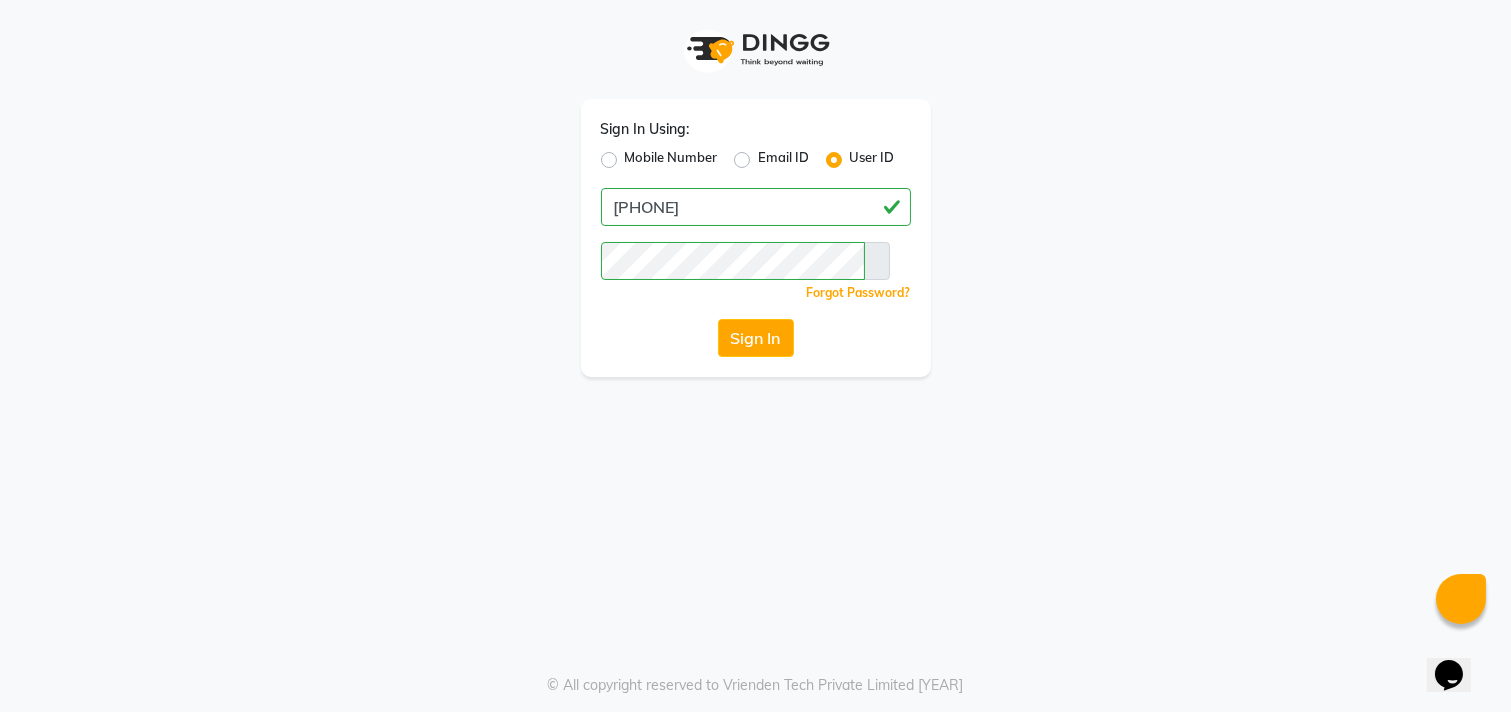 click on "Mobile Number" at bounding box center [671, 160] 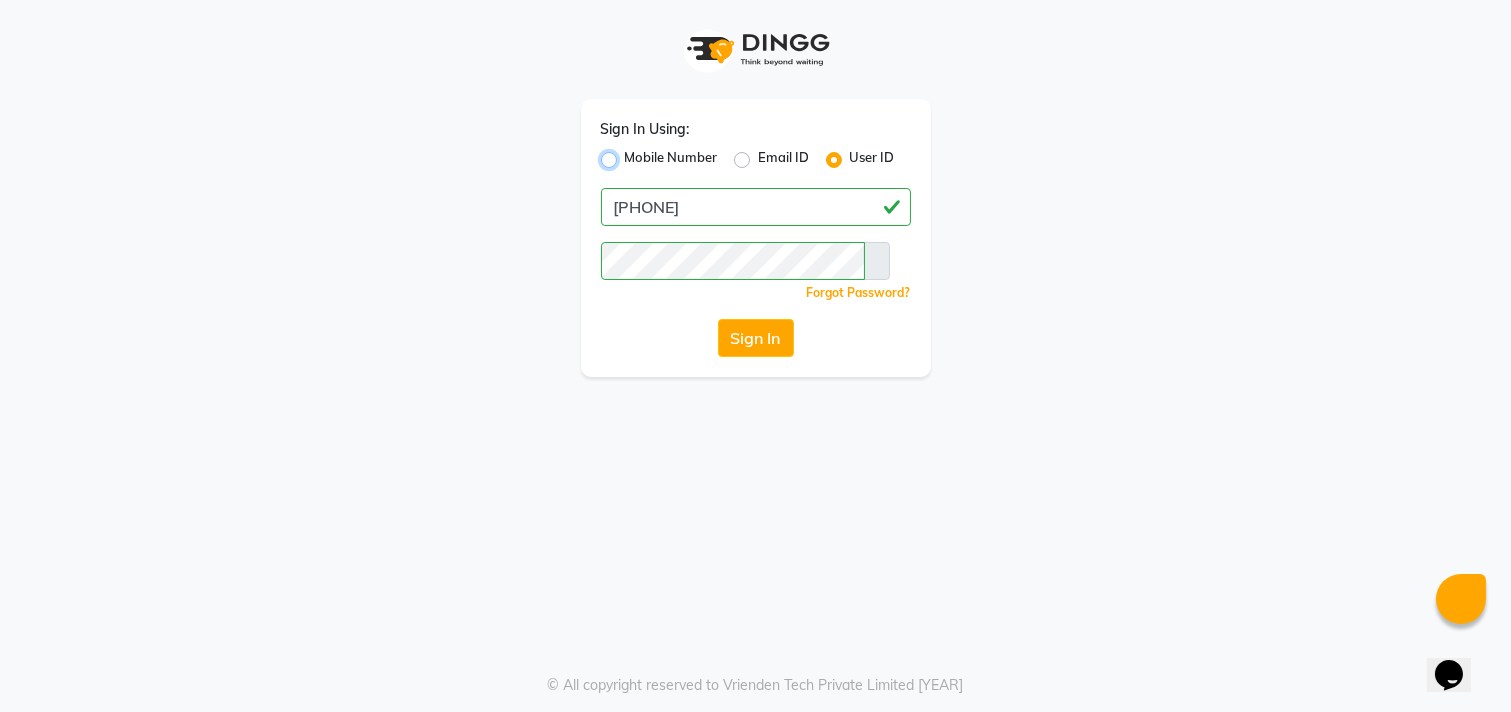 click on "Mobile Number" at bounding box center [631, 154] 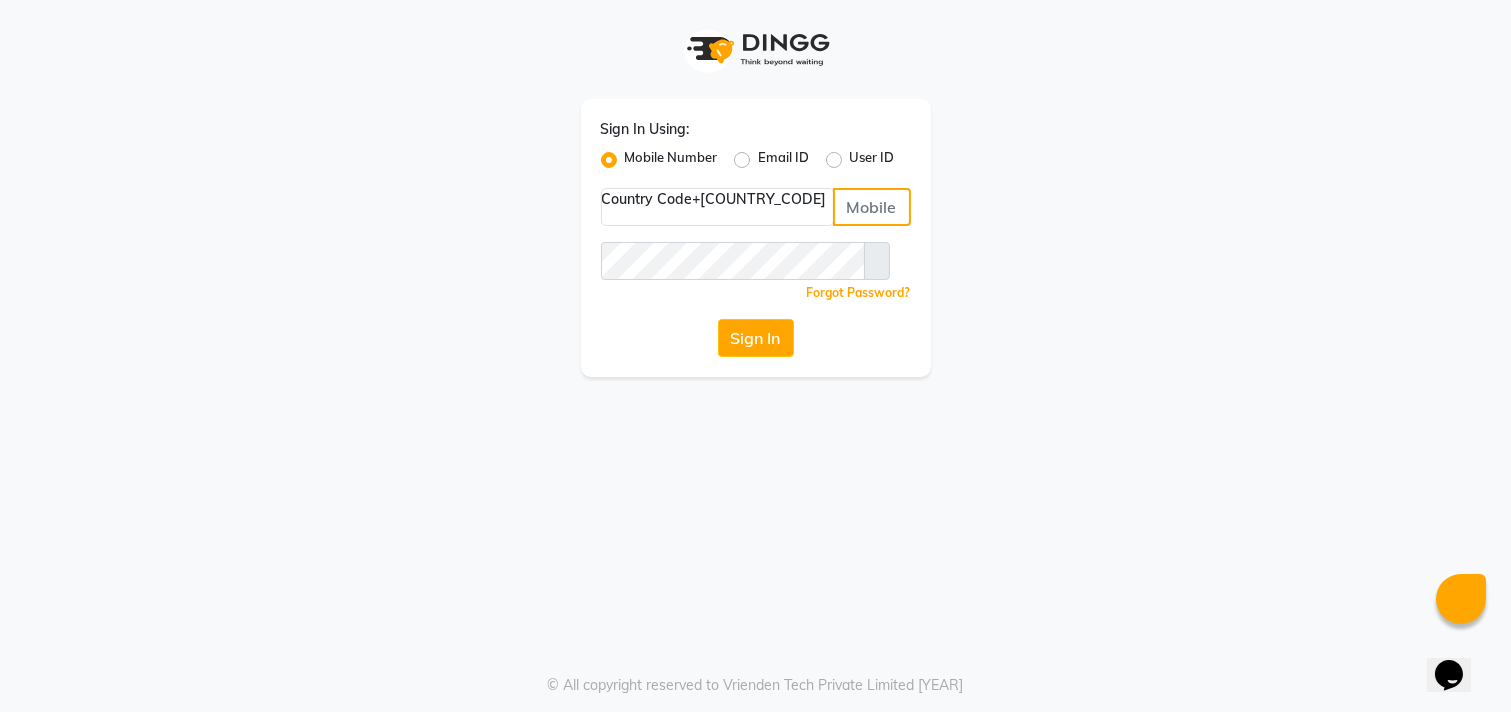 click at bounding box center [872, 207] 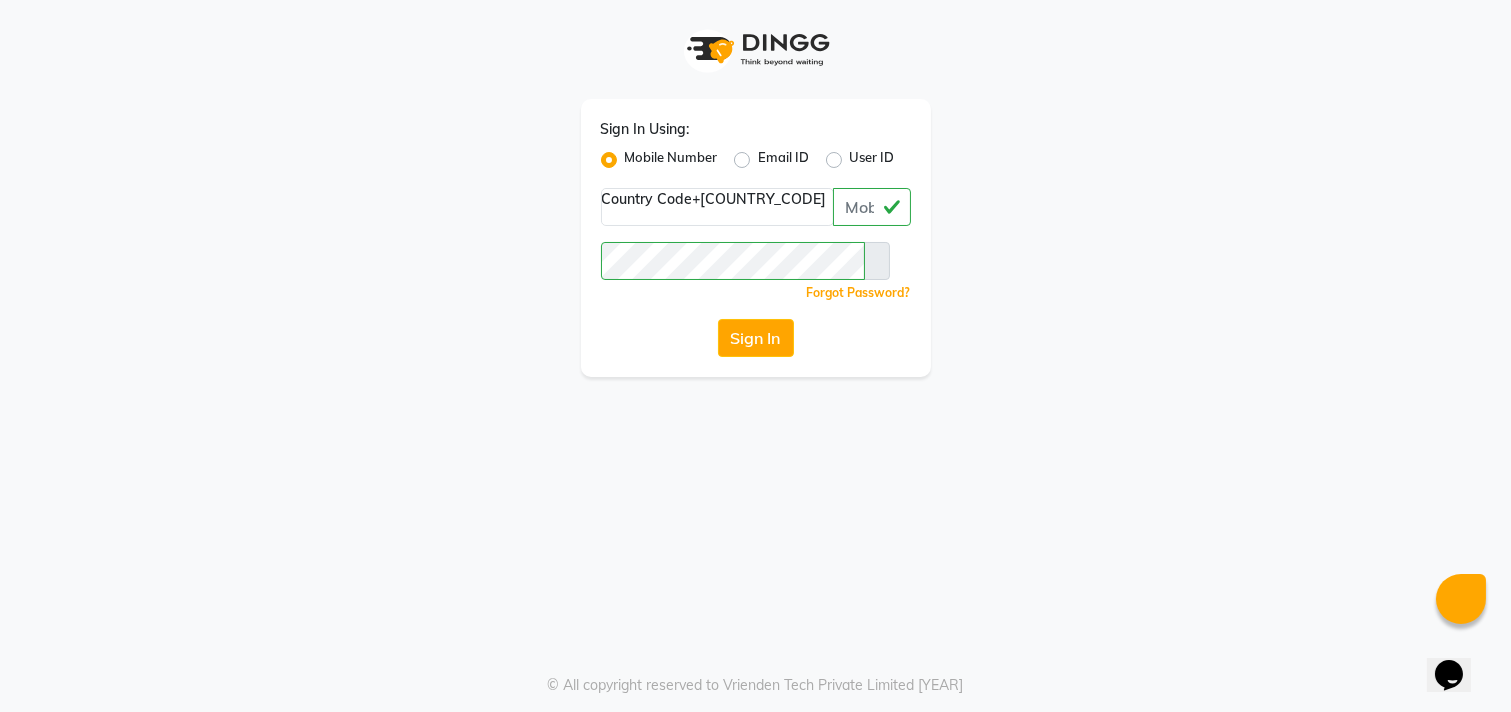 click on "Mobile Number" at bounding box center [671, 160] 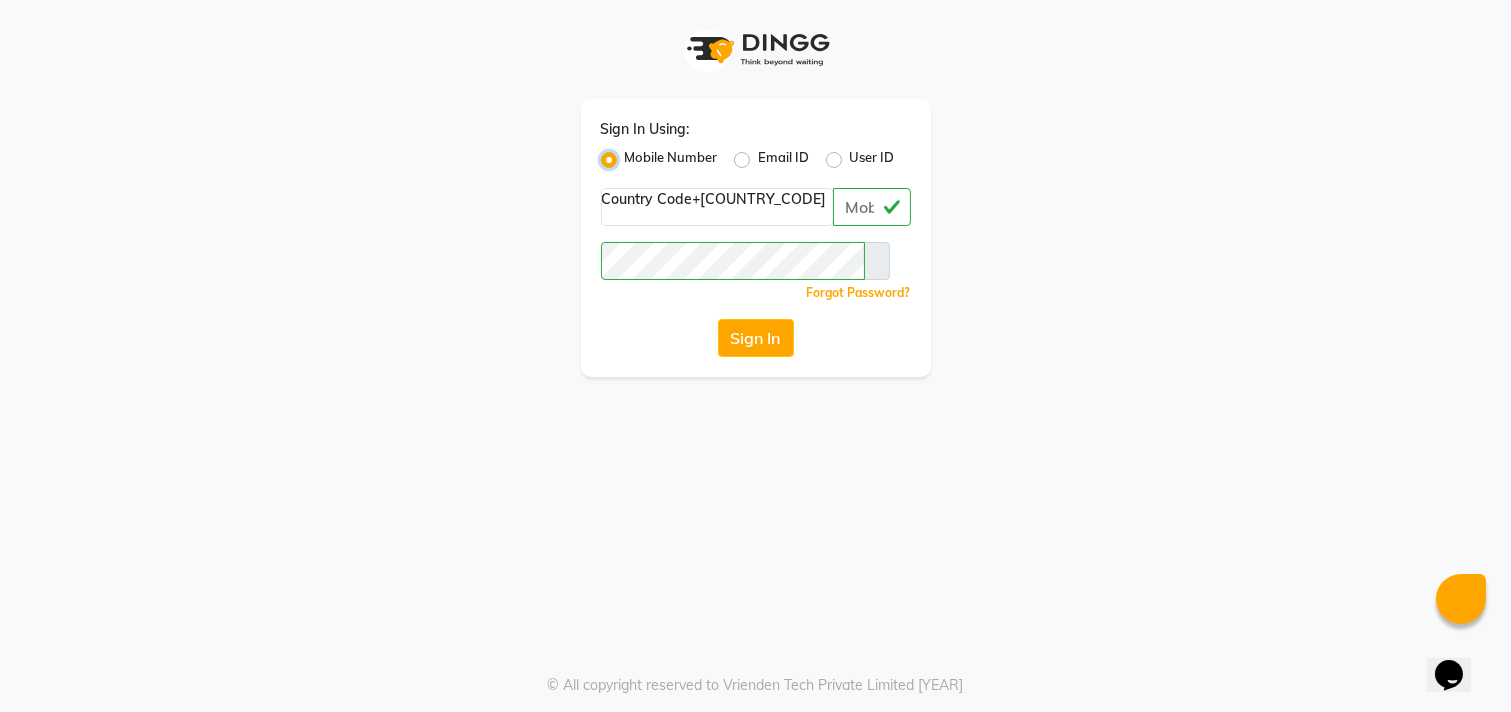click on "Mobile Number" at bounding box center (631, 154) 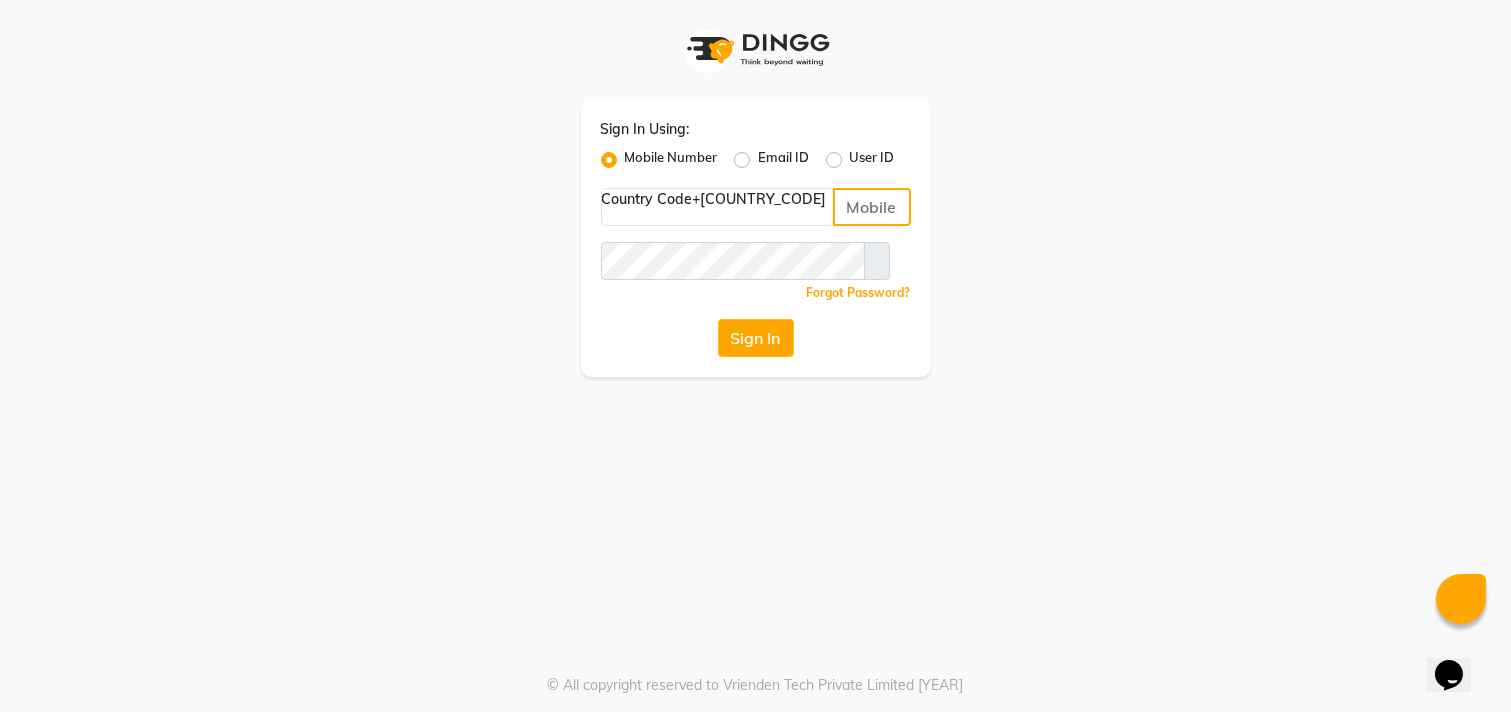 click at bounding box center (872, 207) 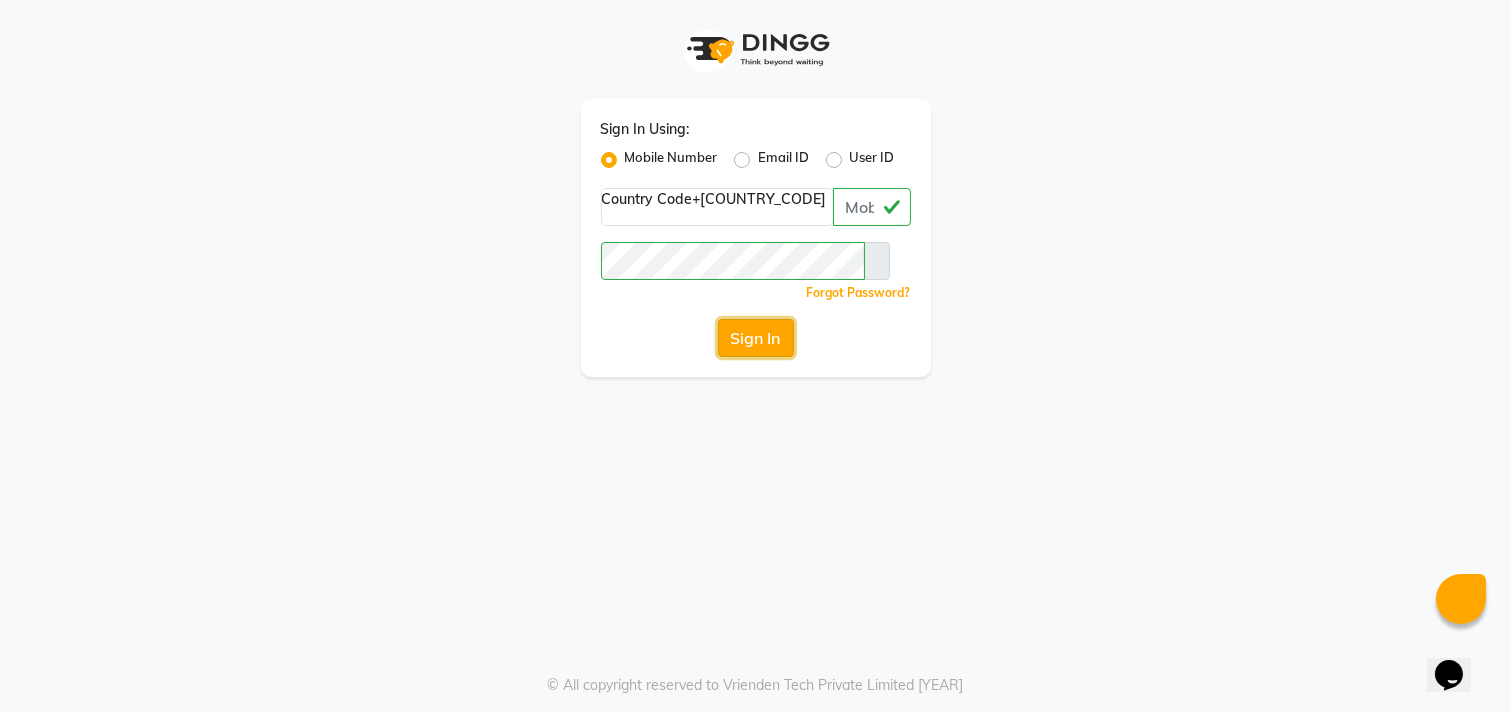 click on "Sign In" at bounding box center [756, 338] 